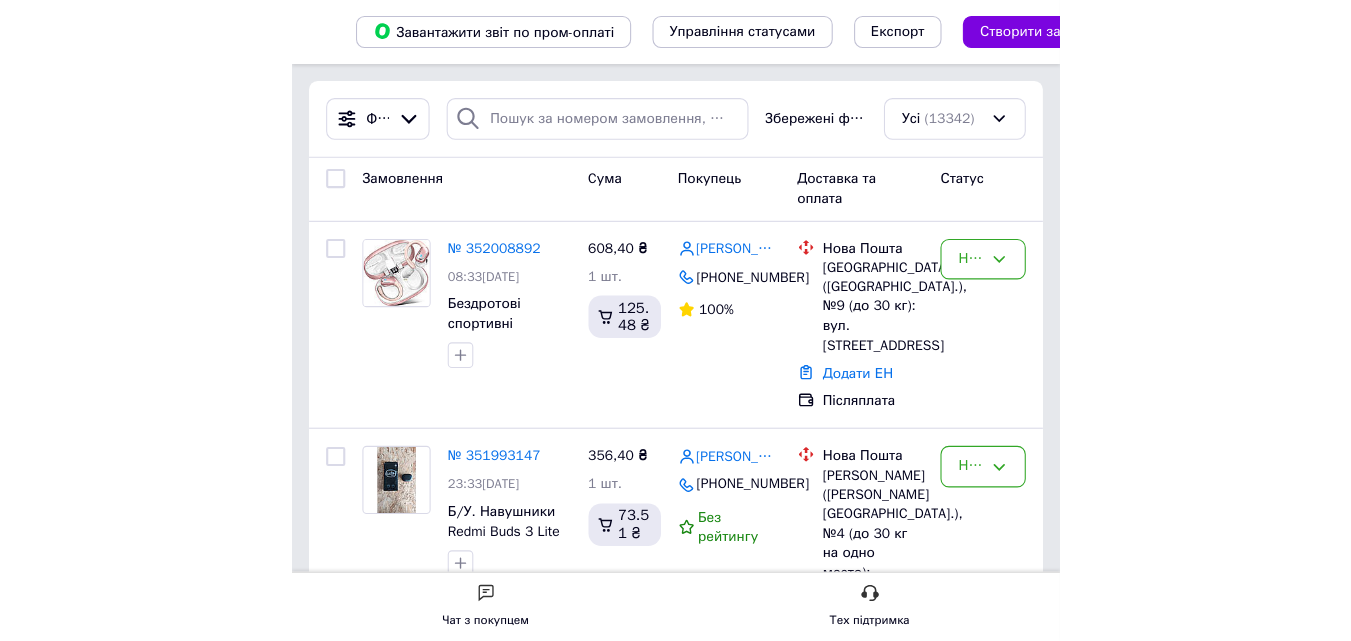 scroll, scrollTop: 0, scrollLeft: 0, axis: both 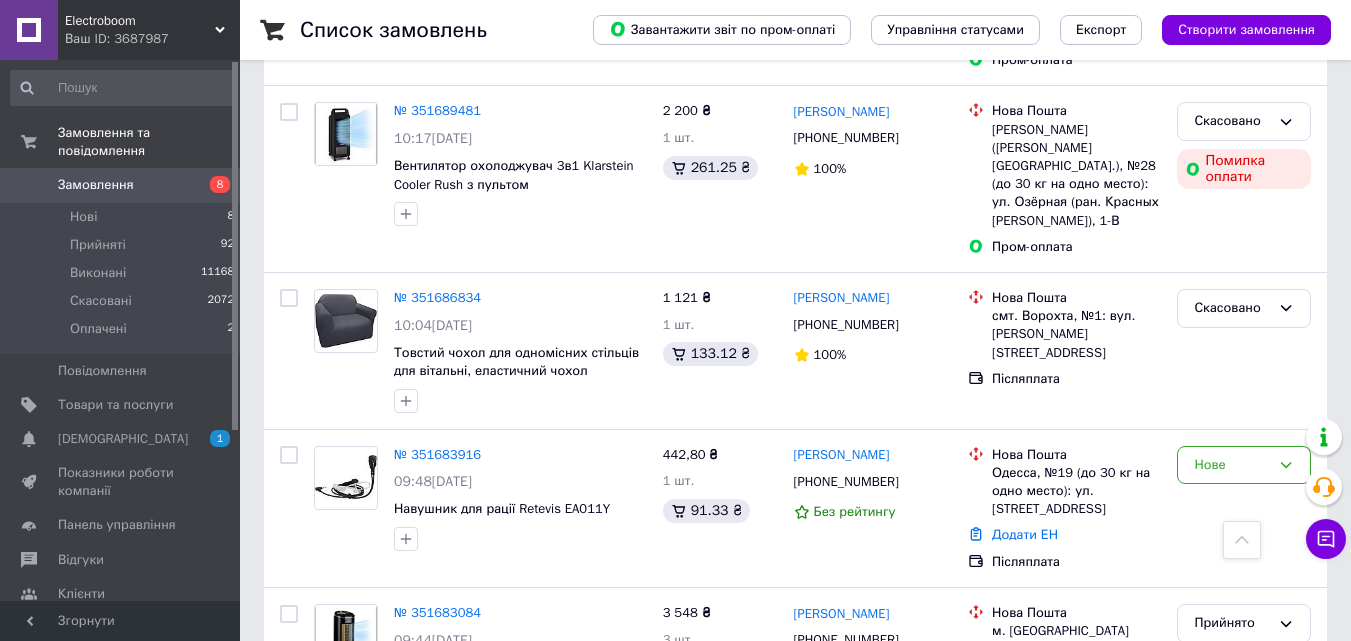 click on "№ 351647887" at bounding box center (437, 853) 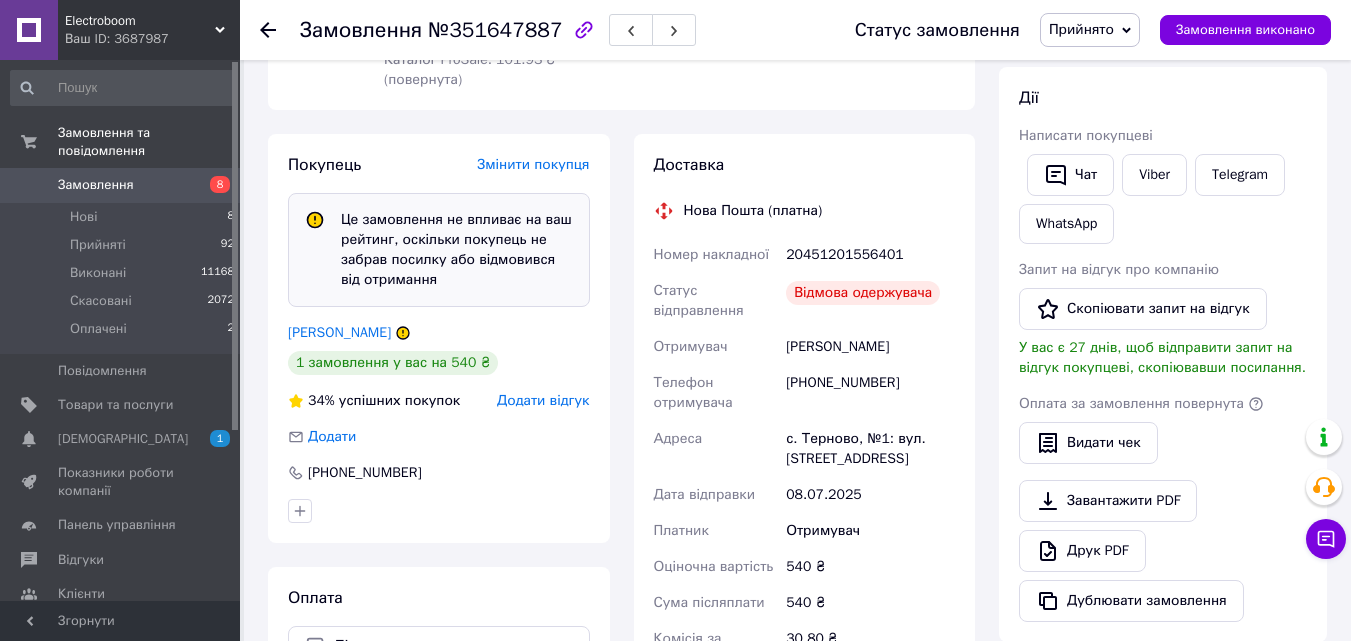 scroll, scrollTop: 444, scrollLeft: 0, axis: vertical 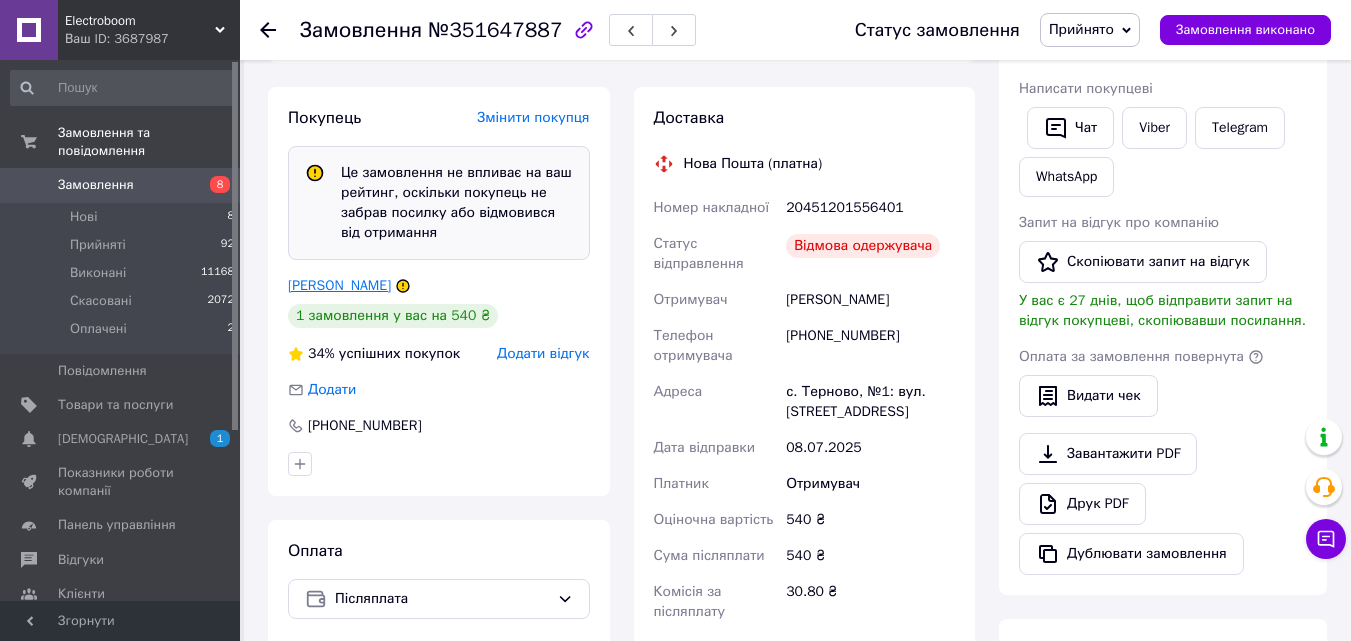 click on "Білан Вероніка" at bounding box center [339, 285] 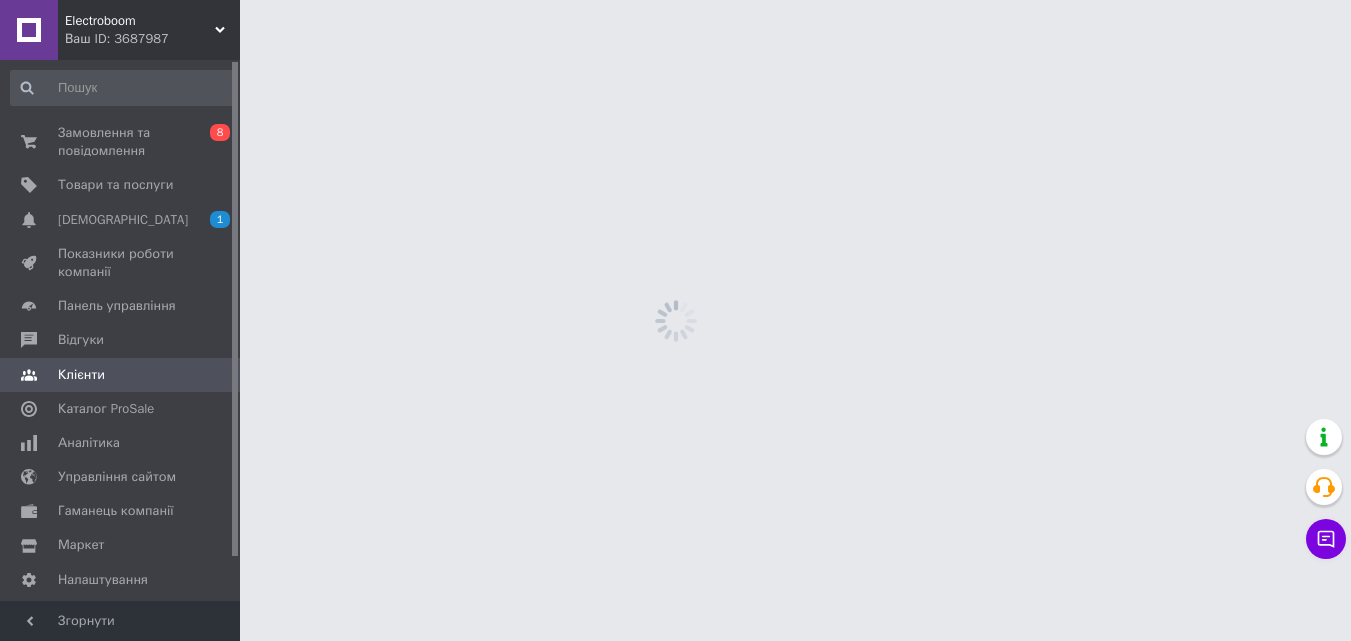scroll, scrollTop: 0, scrollLeft: 0, axis: both 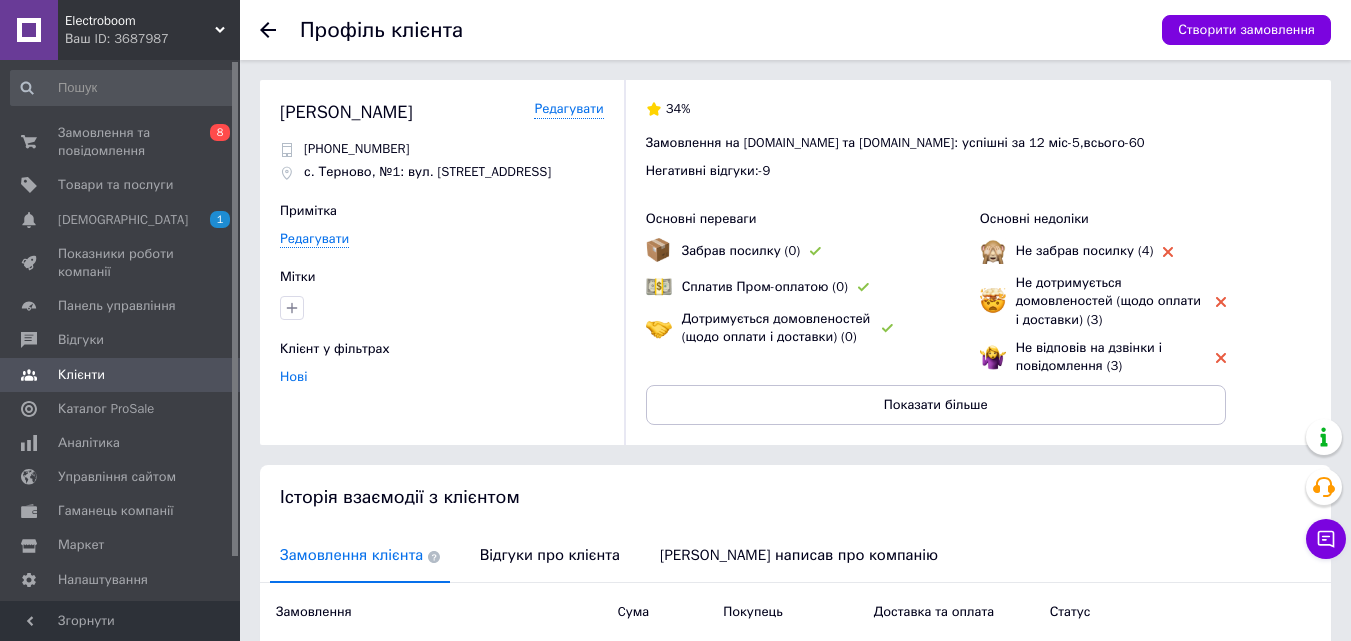 click 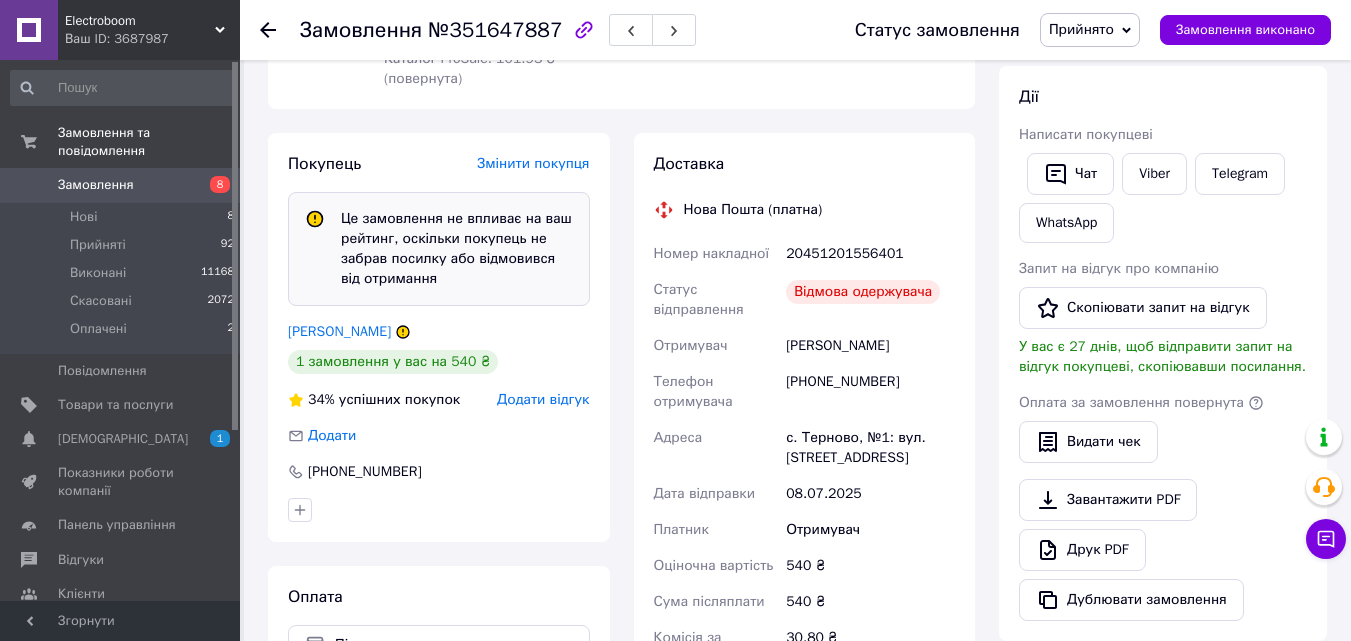 scroll, scrollTop: 400, scrollLeft: 0, axis: vertical 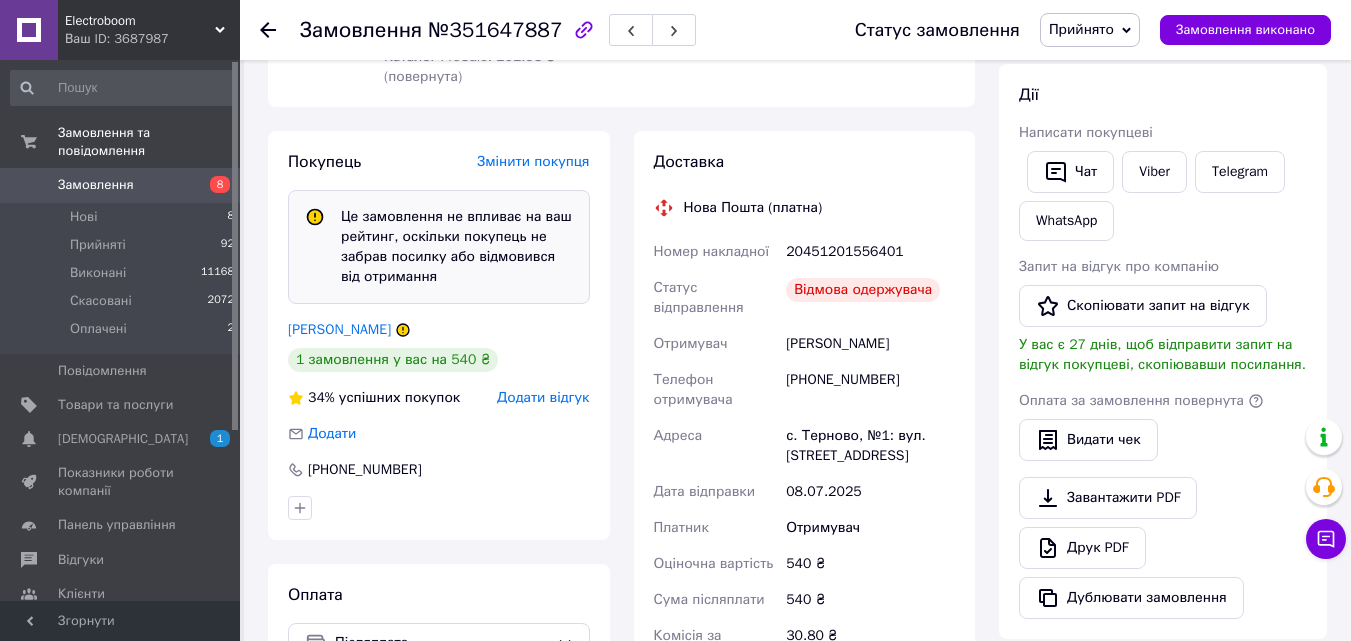 click on "Замовлення №351647887 Статус замовлення Прийнято Виконано Скасовано Оплачено Замовлення виконано" at bounding box center (795, 30) 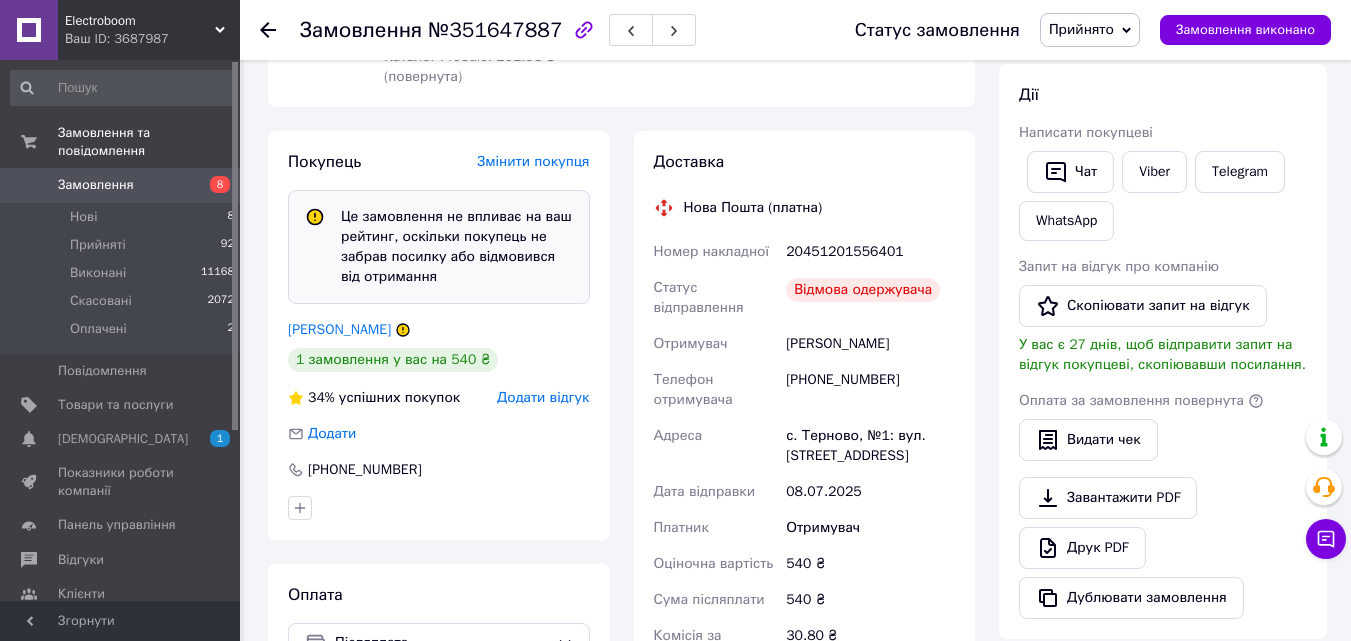 click 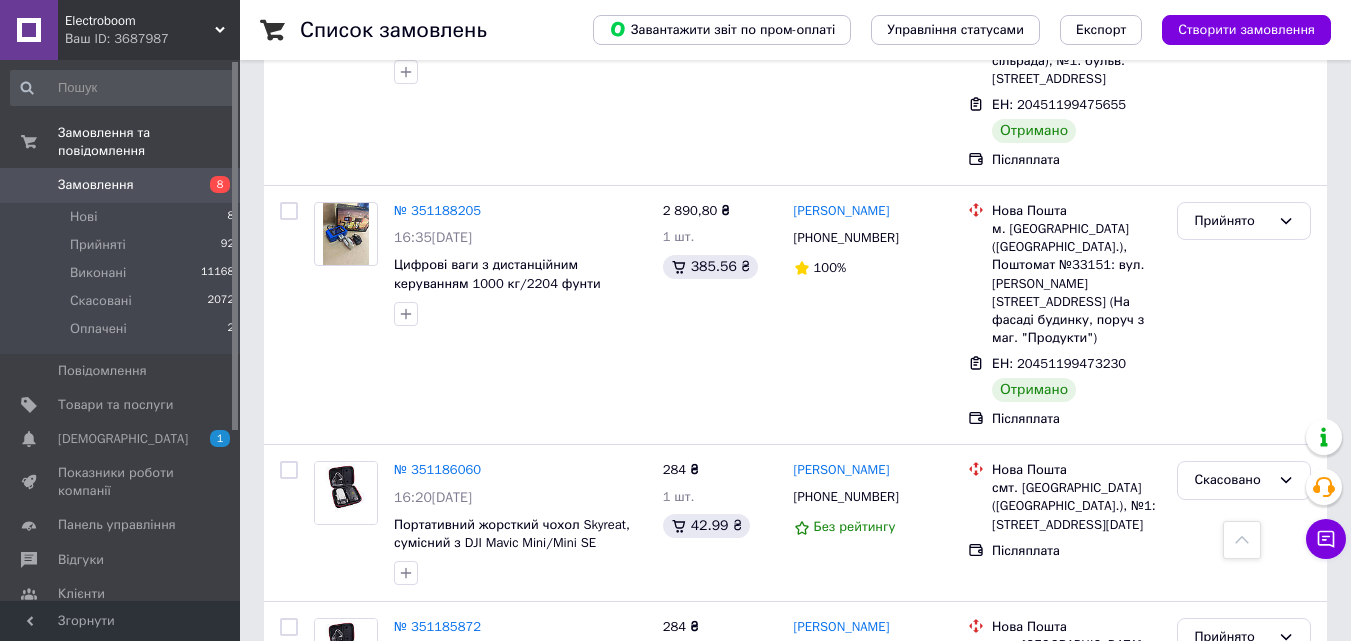 scroll, scrollTop: 13500, scrollLeft: 0, axis: vertical 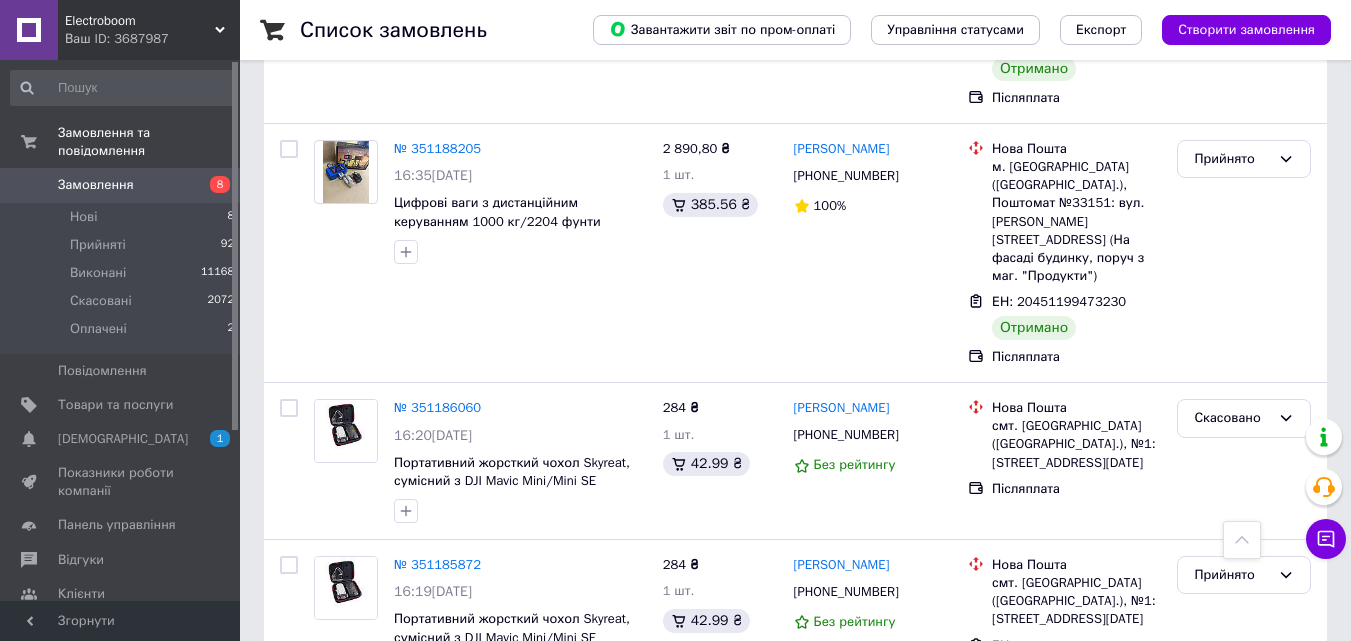 click 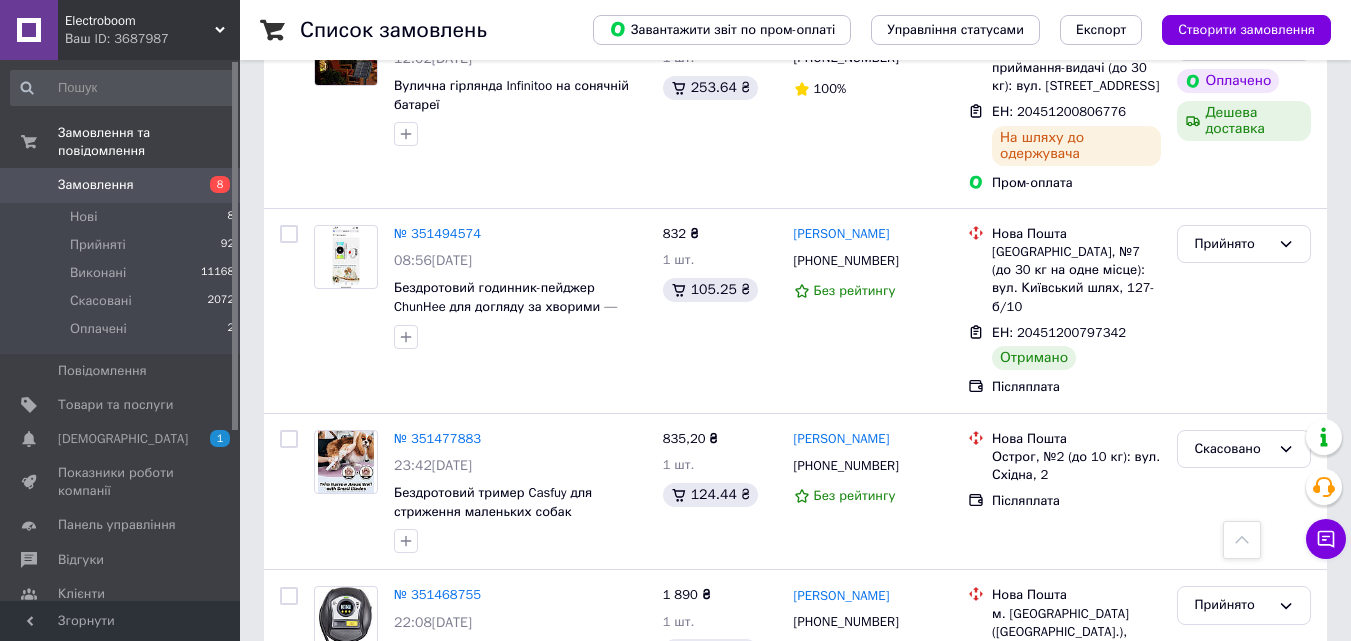 scroll, scrollTop: 9100, scrollLeft: 0, axis: vertical 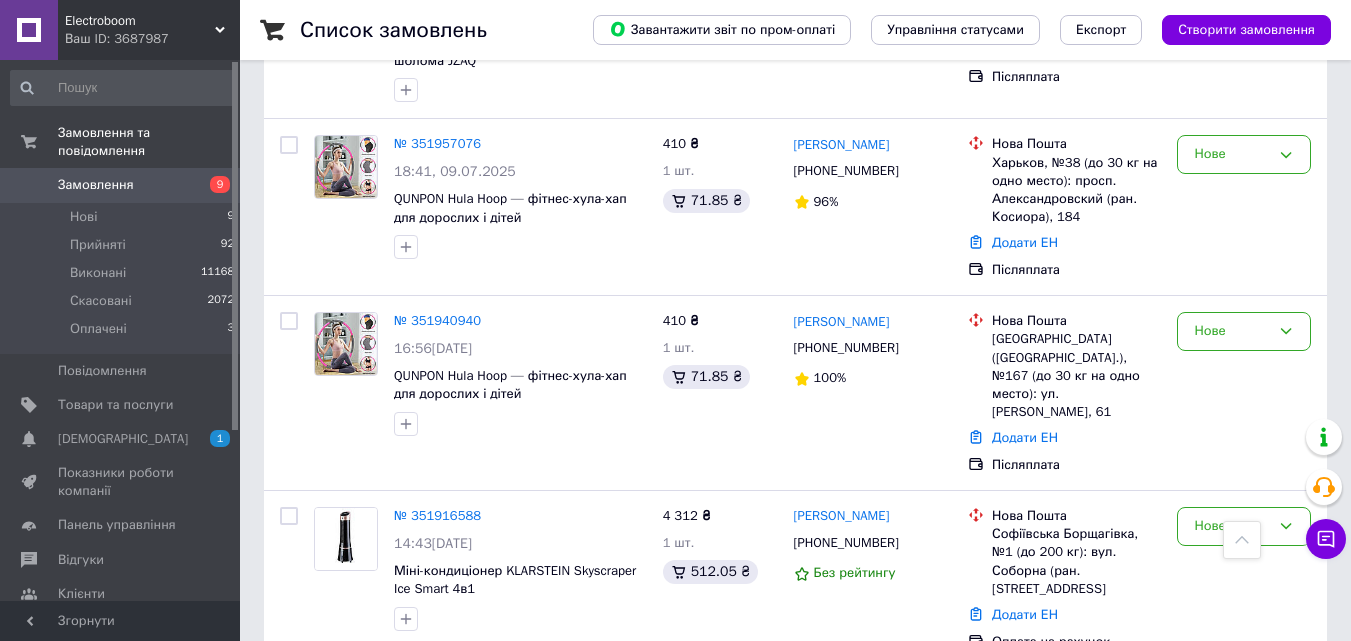 drag, startPoint x: 442, startPoint y: 387, endPoint x: 429, endPoint y: 382, distance: 13.928389 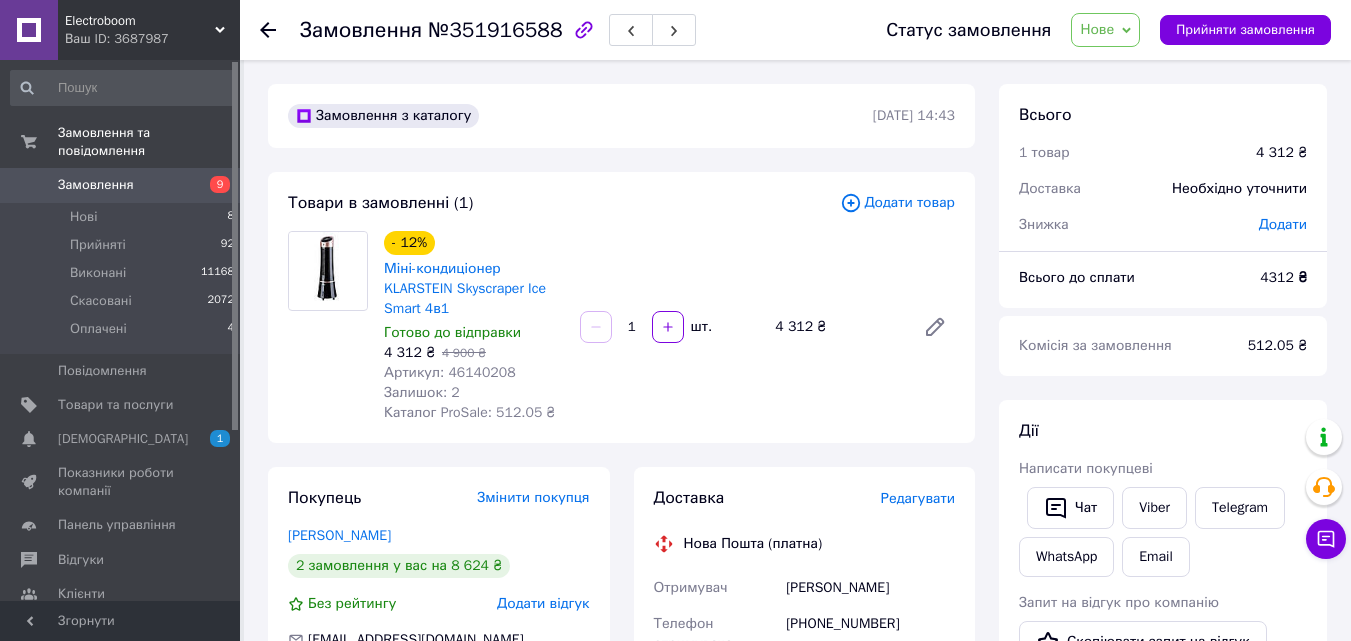 click on "Нове" at bounding box center [1105, 30] 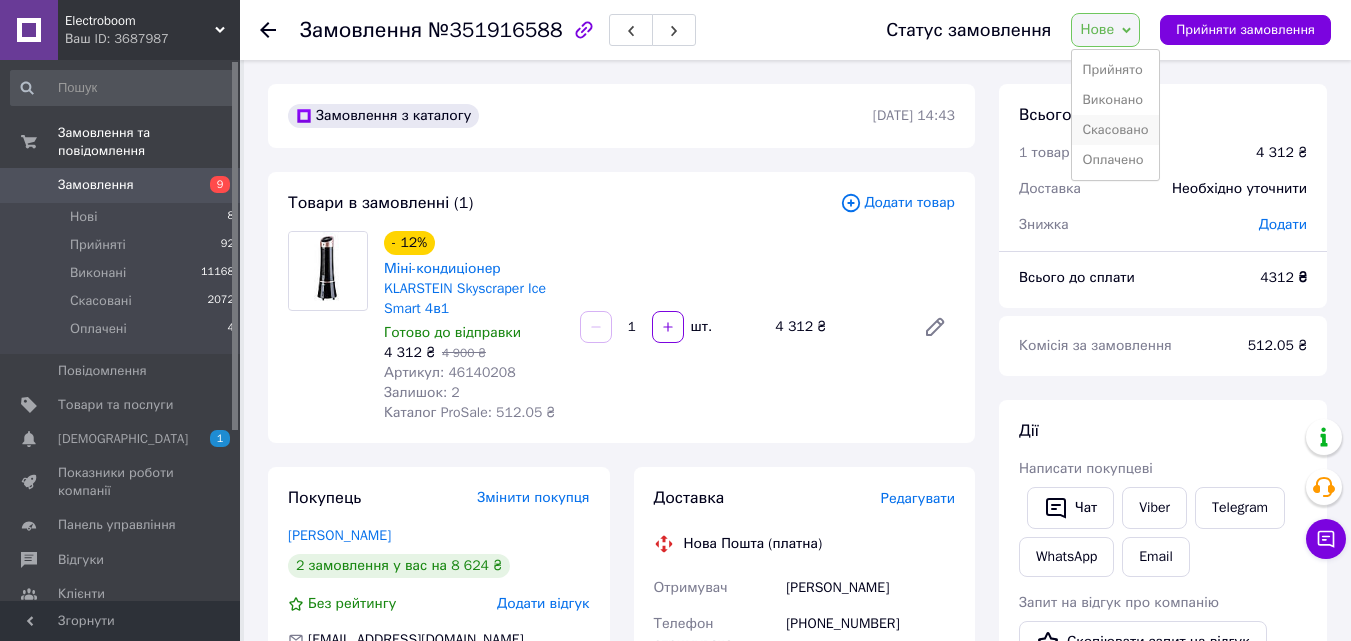 click on "Скасовано" at bounding box center (1115, 130) 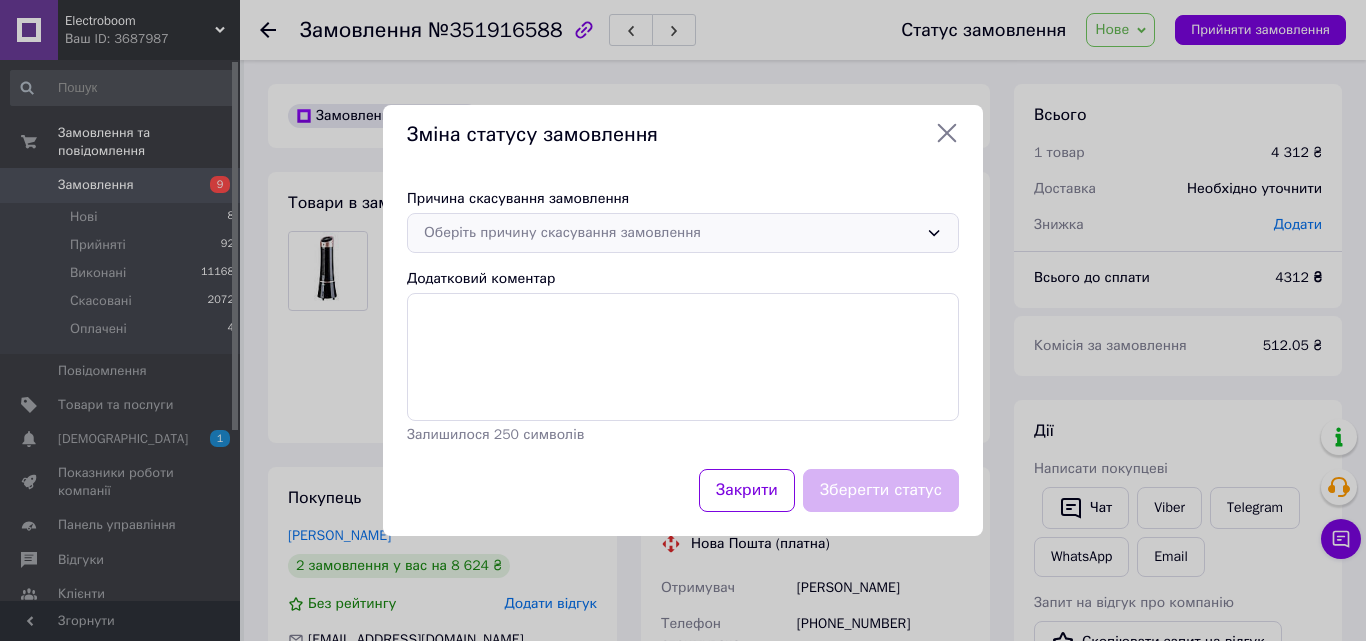 click 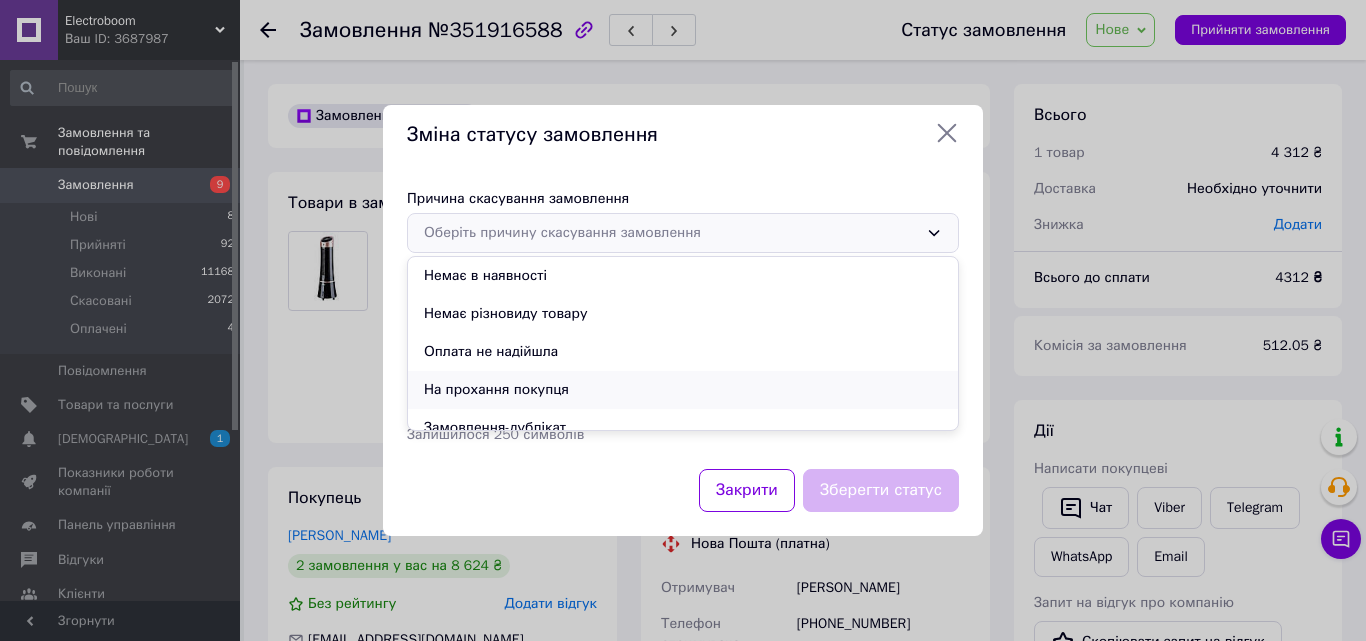 click on "На прохання покупця" at bounding box center [683, 390] 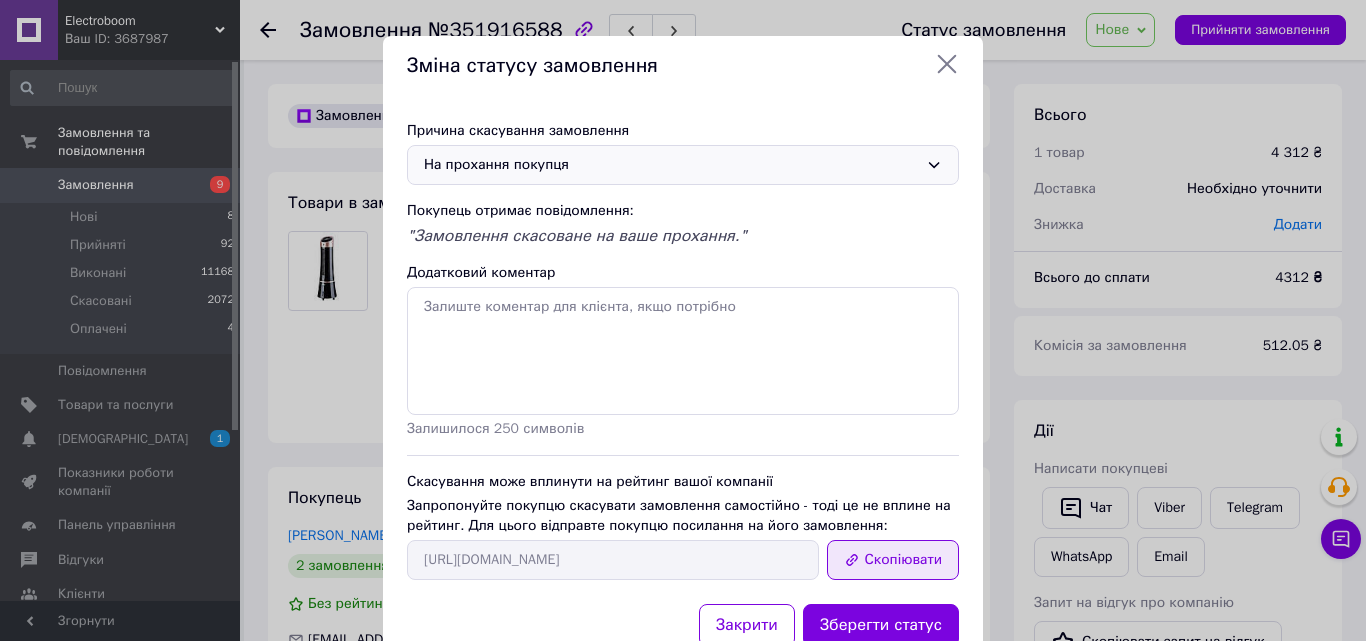 click on "Скопіювати" at bounding box center [893, 560] 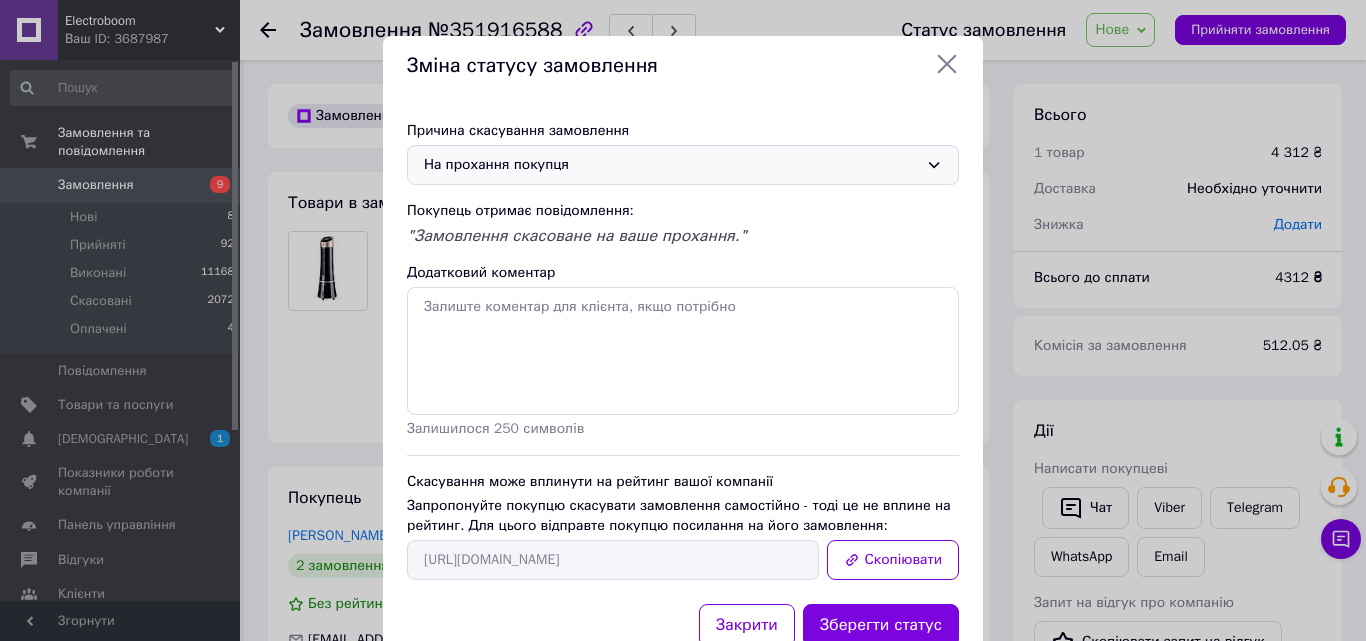 click 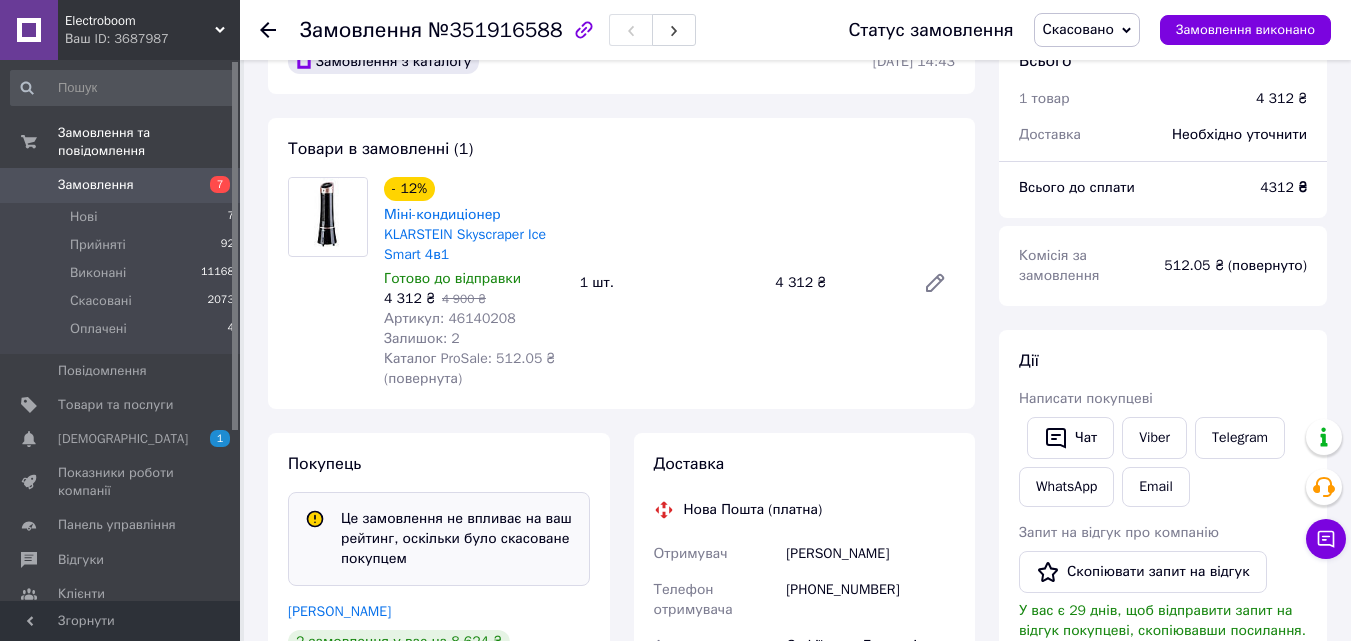 scroll, scrollTop: 0, scrollLeft: 0, axis: both 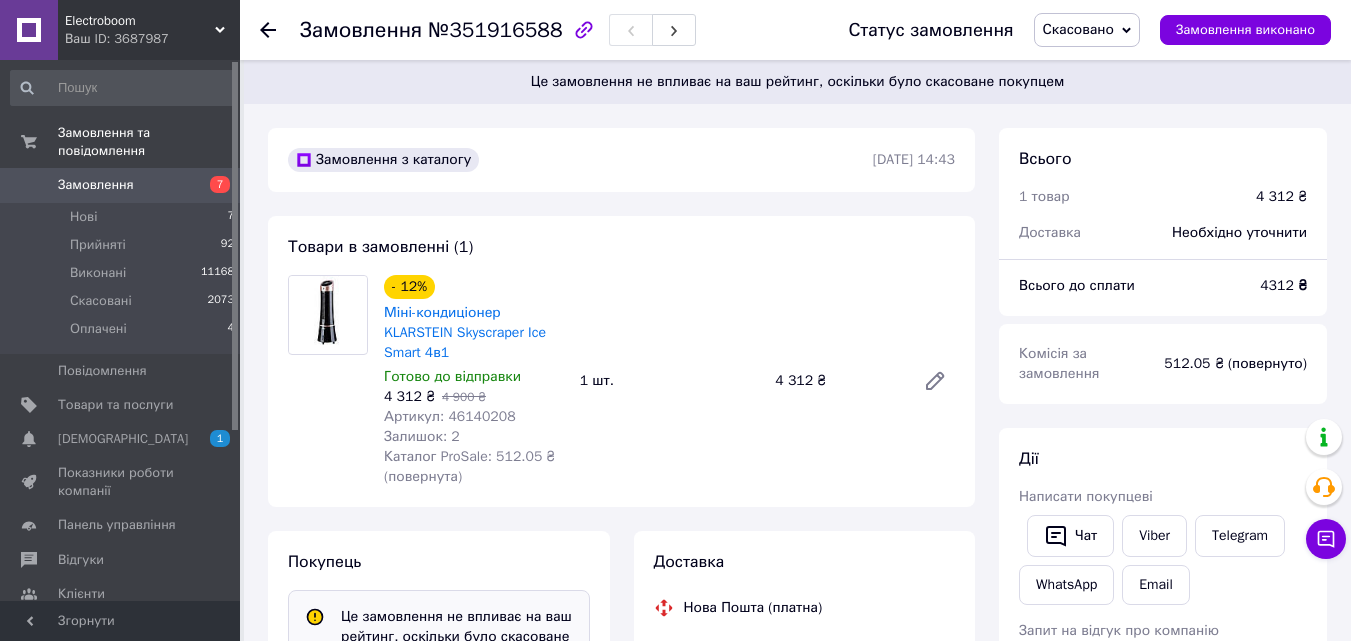 click 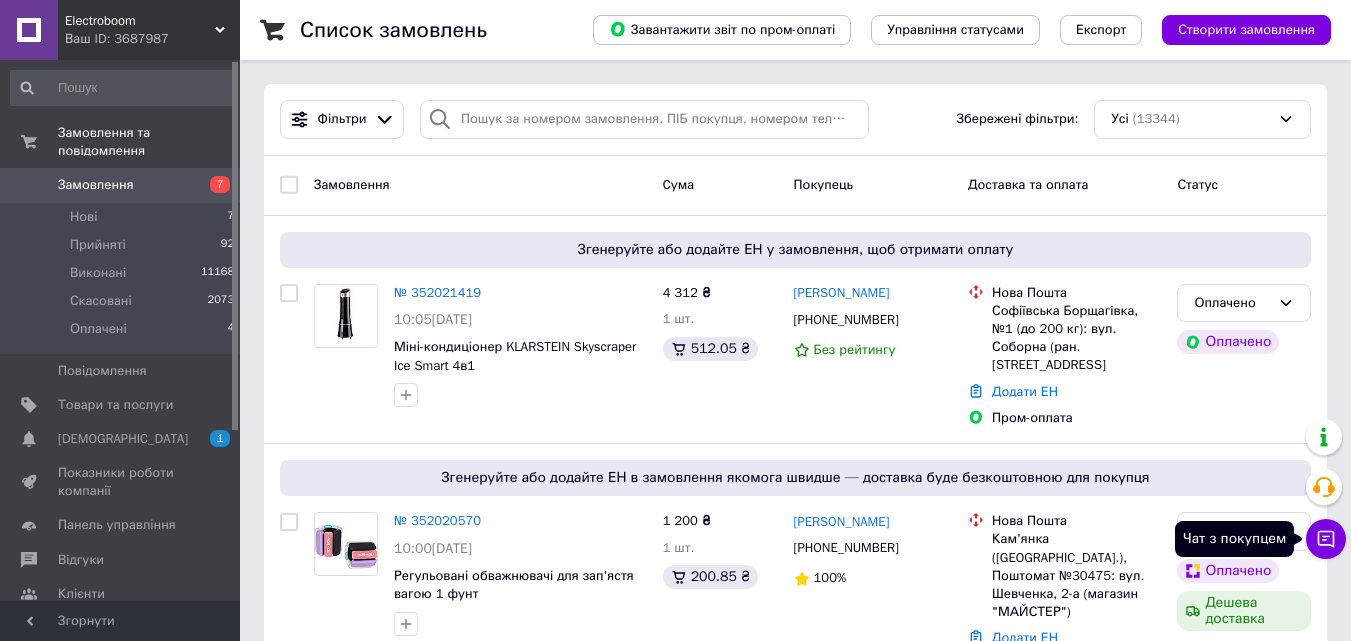 click on "Чат з покупцем" at bounding box center (1326, 539) 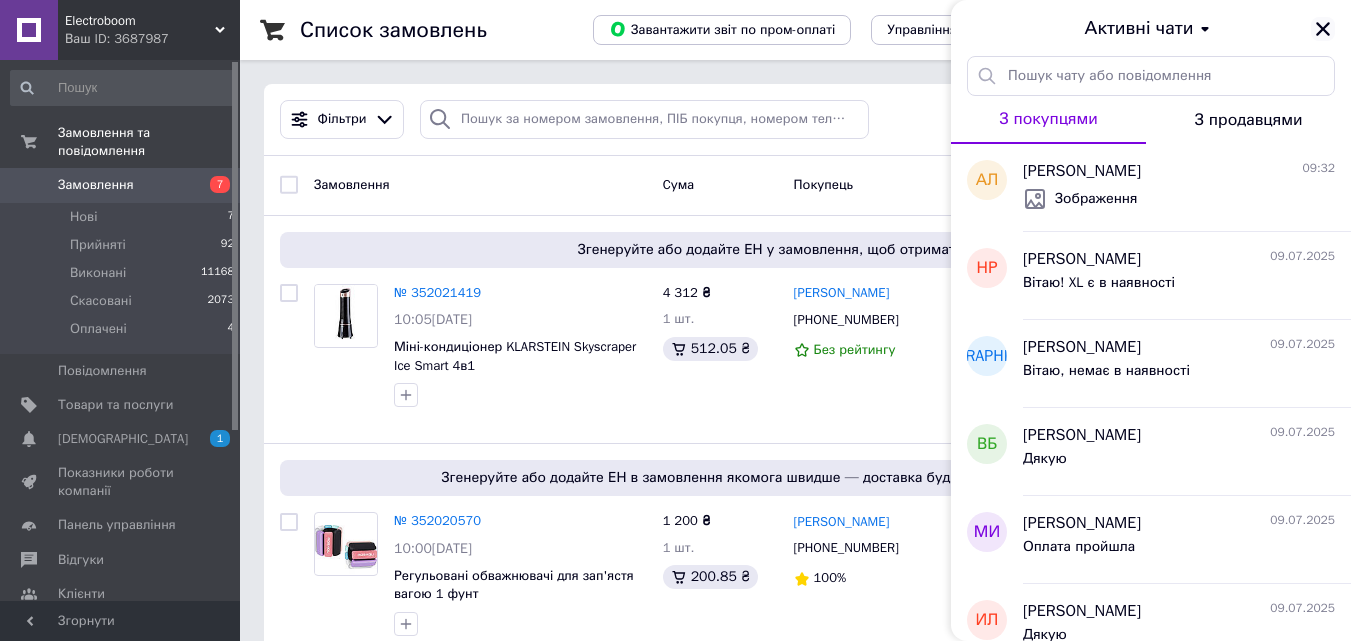 click 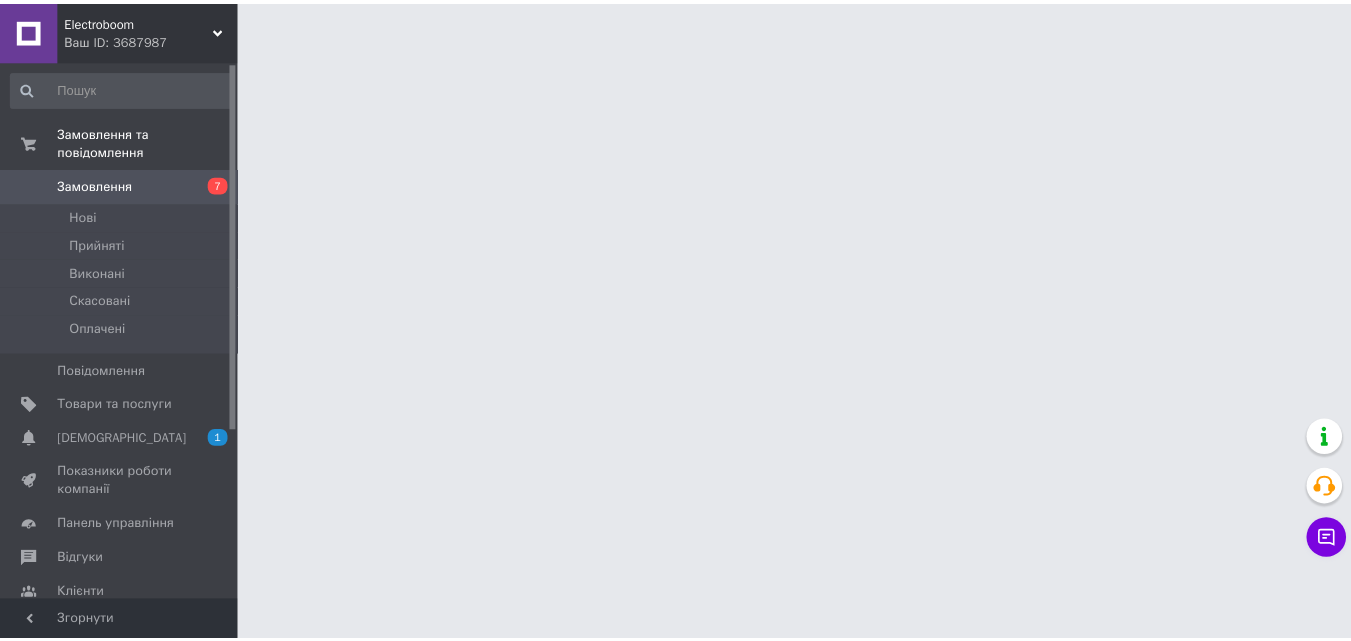 scroll, scrollTop: 0, scrollLeft: 0, axis: both 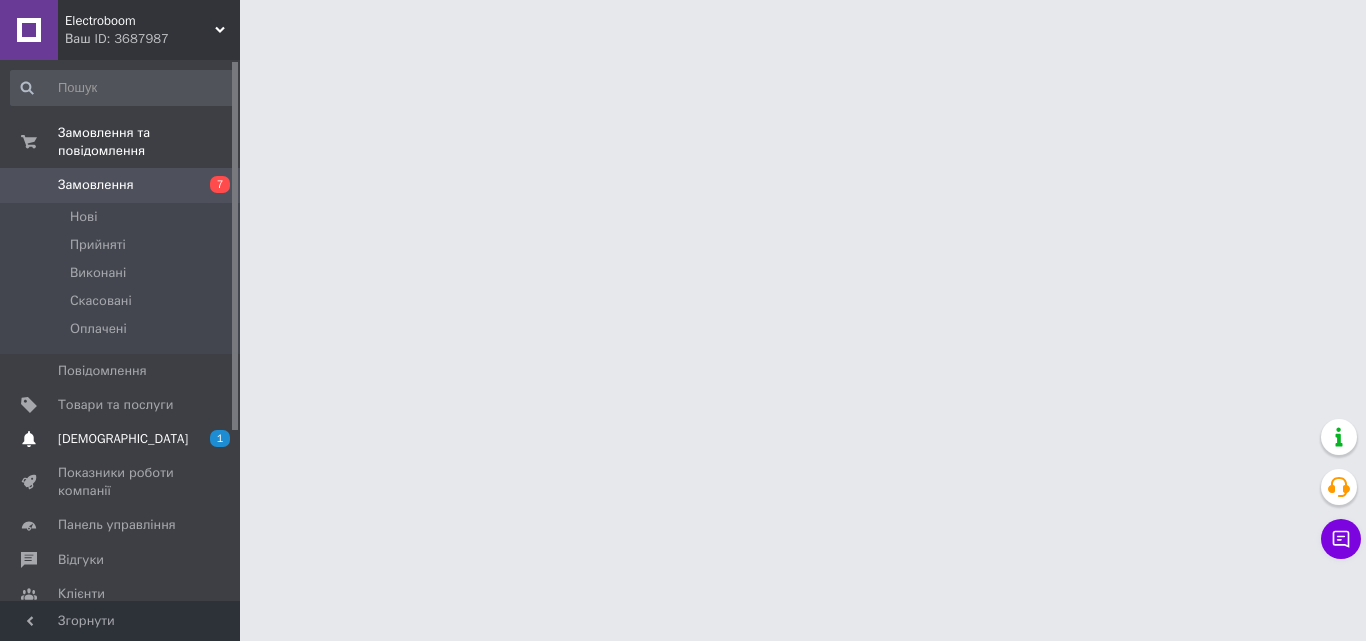 click on "1 0" at bounding box center (212, 439) 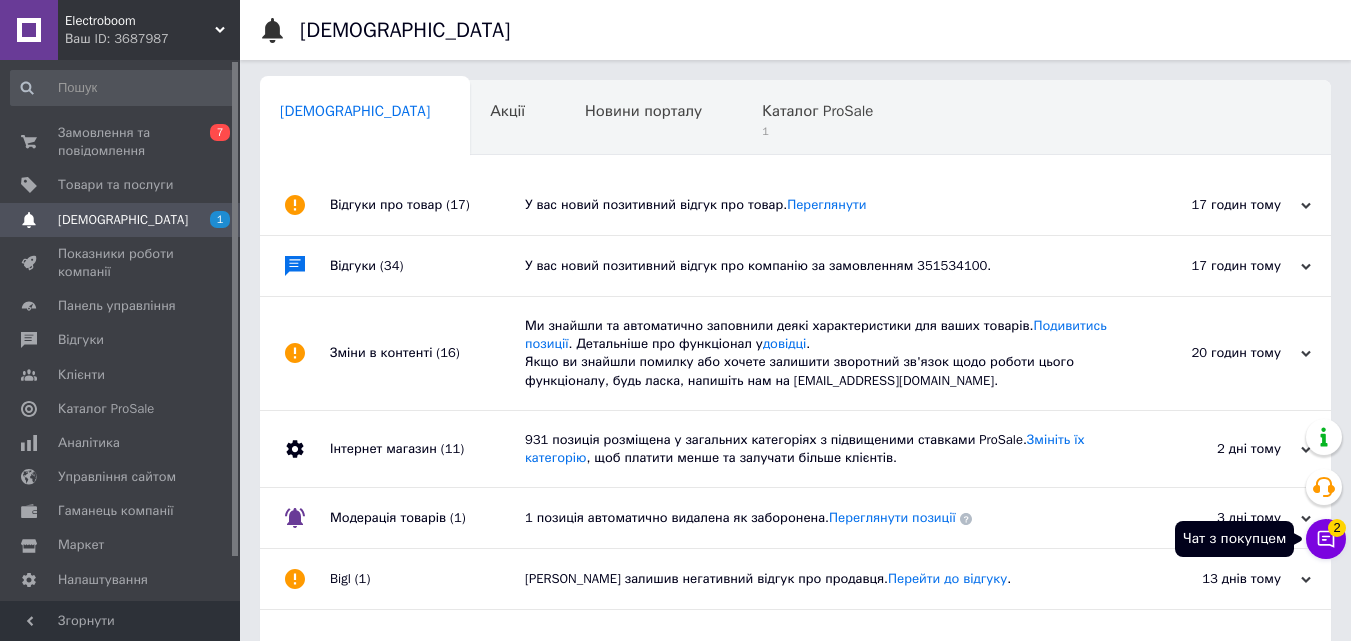 click on "2" at bounding box center [1337, 528] 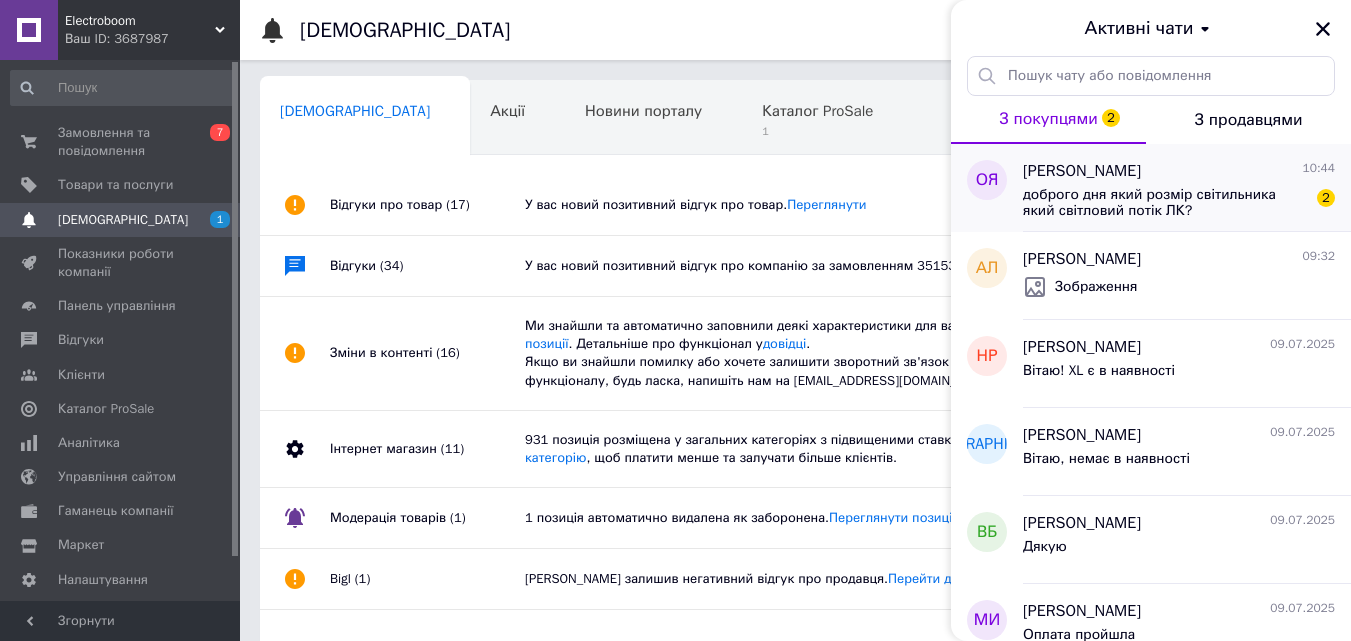 click on "доброго дня
який розмір світильника
який світловий потік ЛК?" at bounding box center [1165, 203] 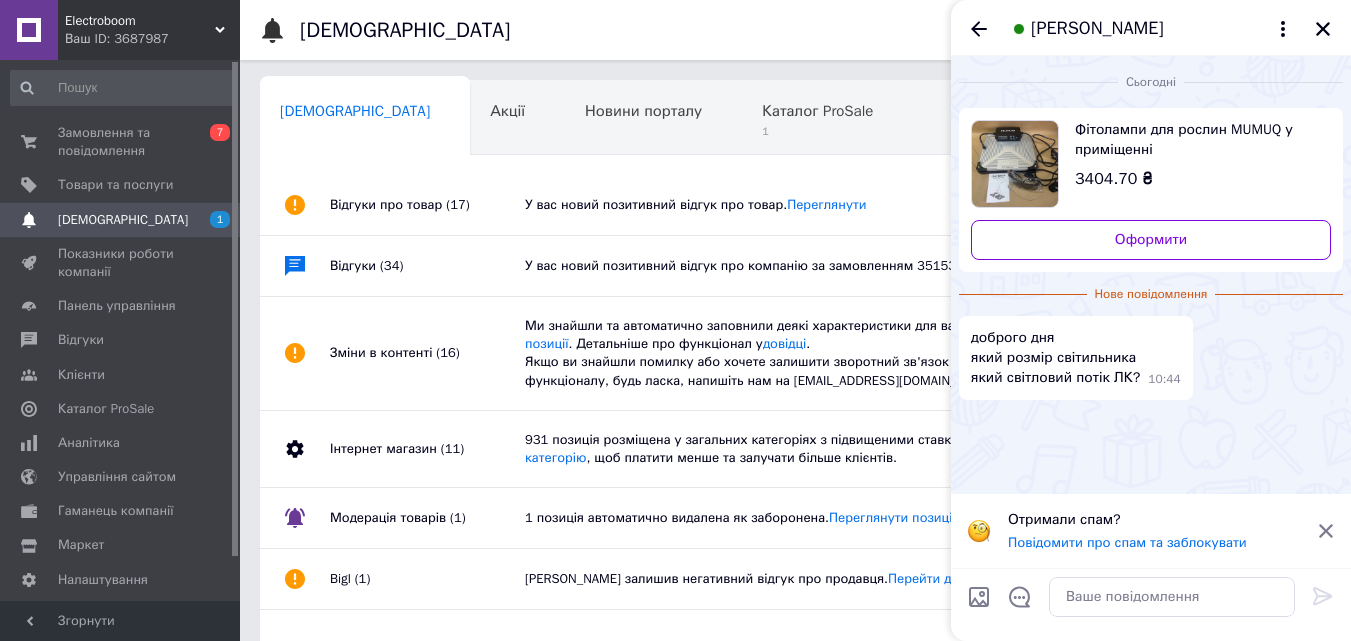 click on "Фітолампи для рослин MUMUQ у приміщенні" at bounding box center [1195, 140] 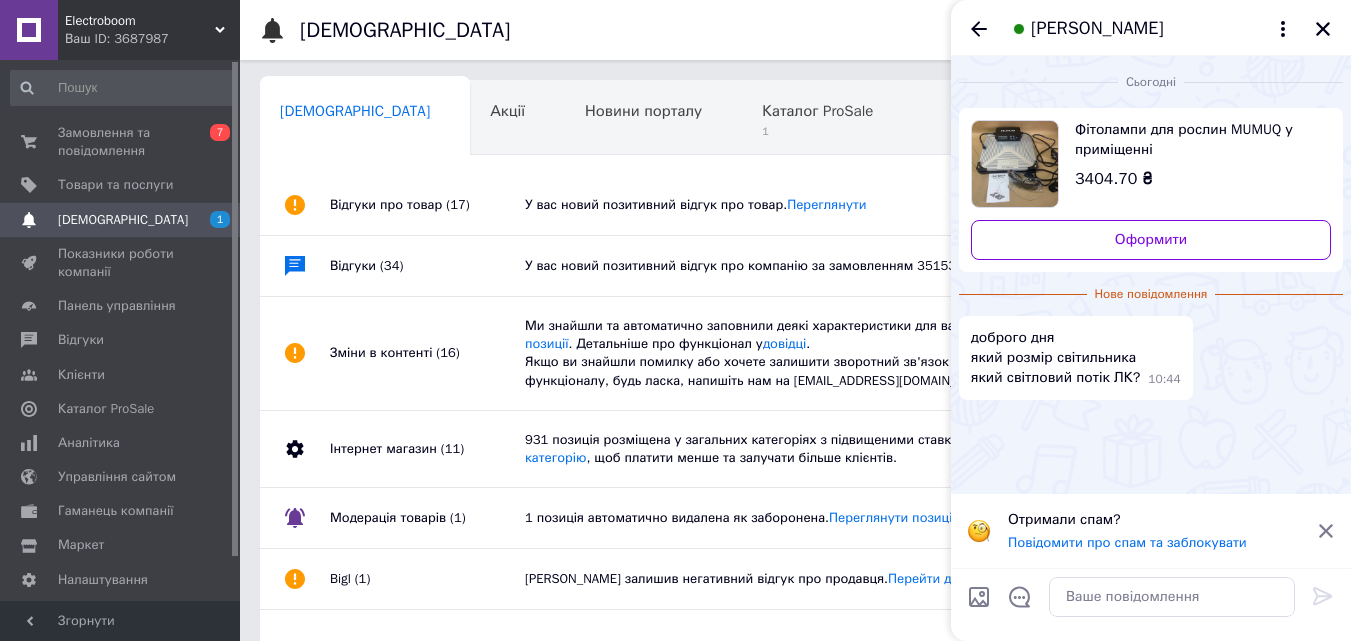 click at bounding box center [1015, 164] 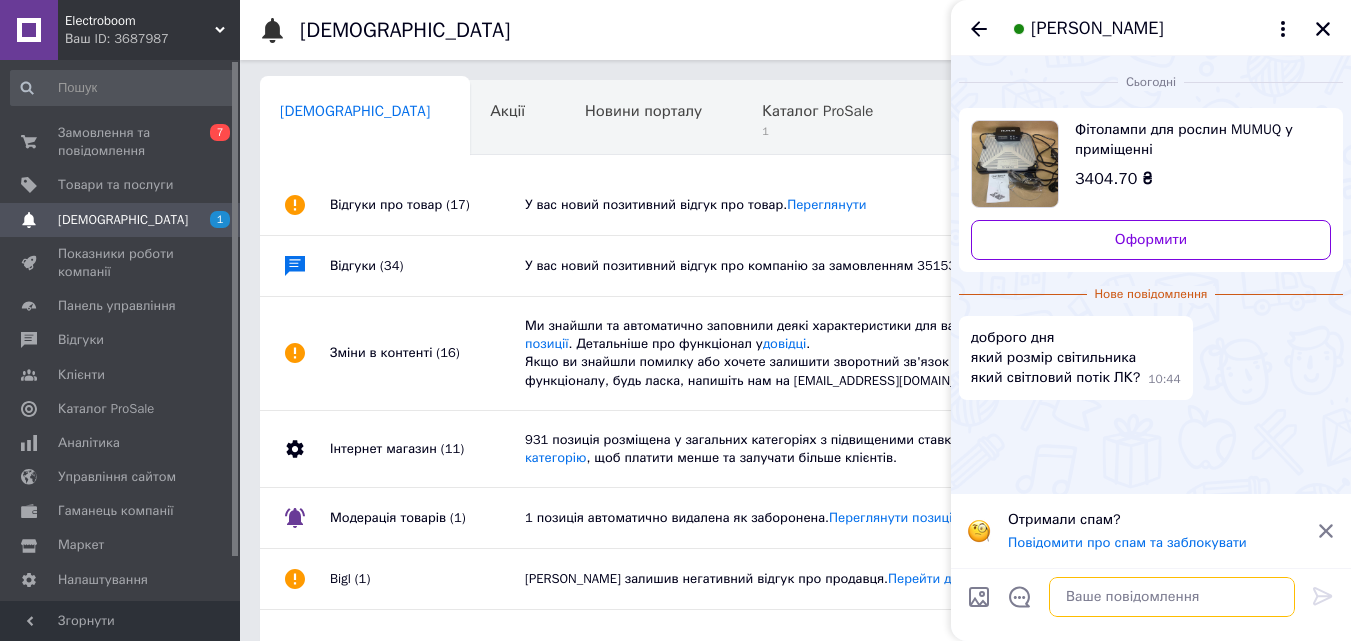 click at bounding box center (1172, 597) 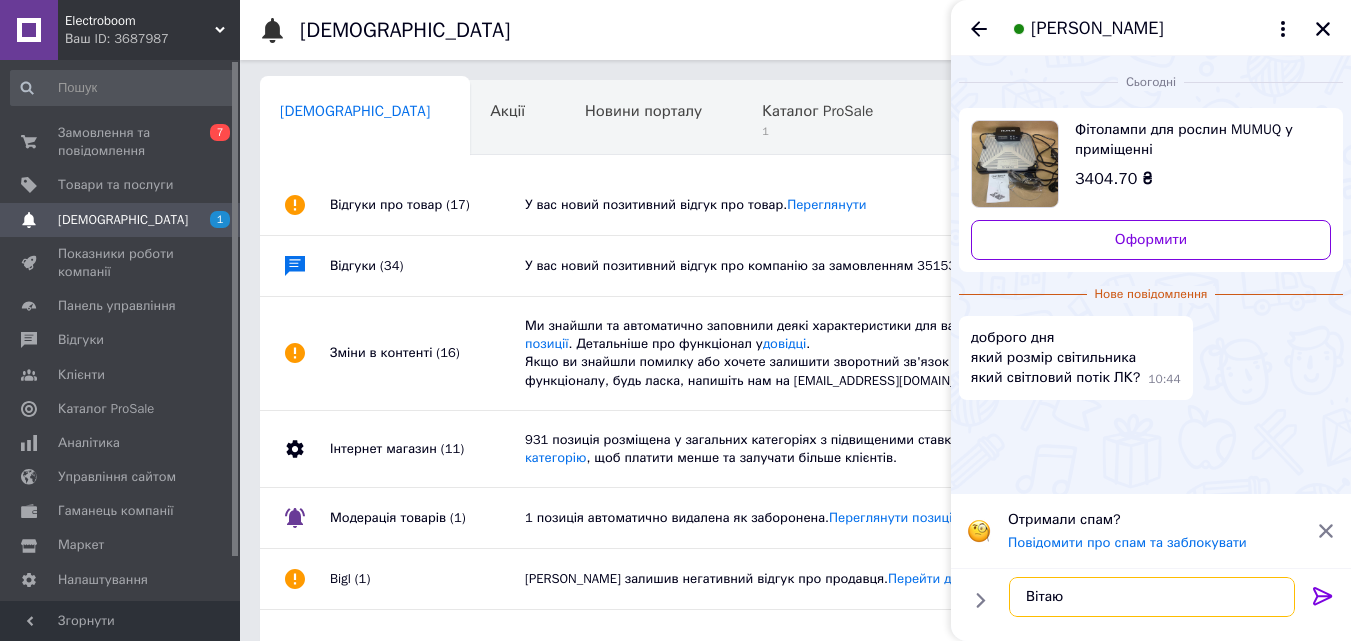 type on "Вітаю!" 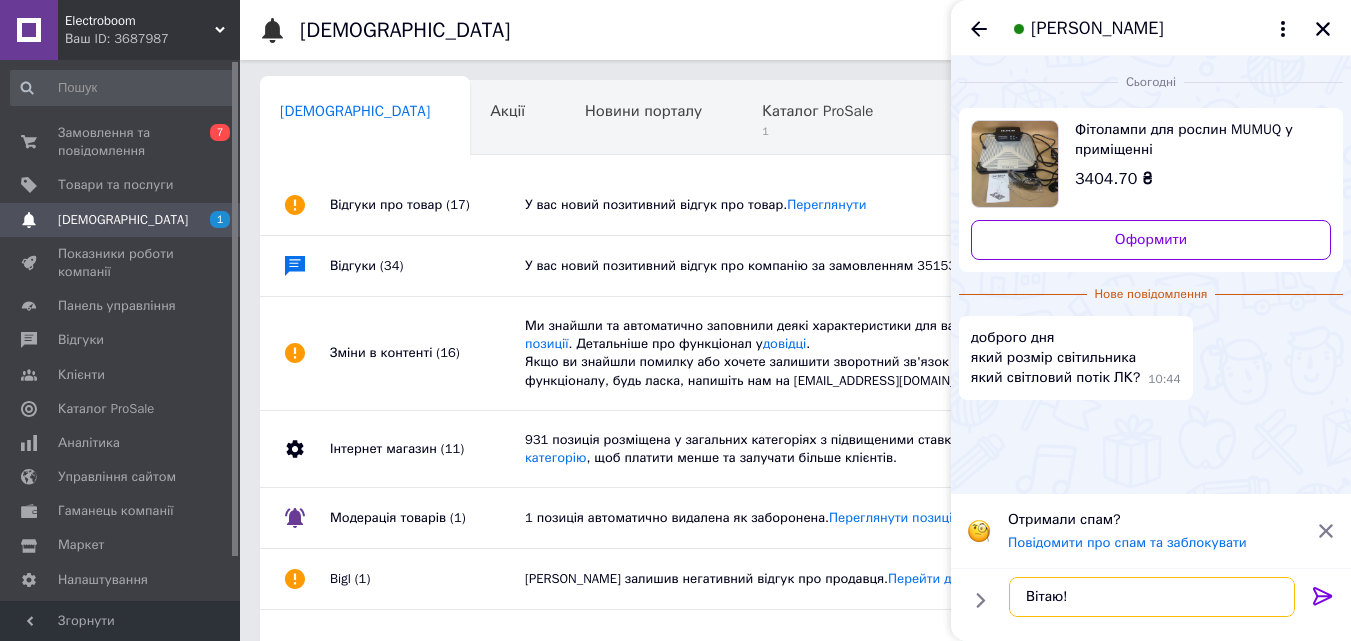 type 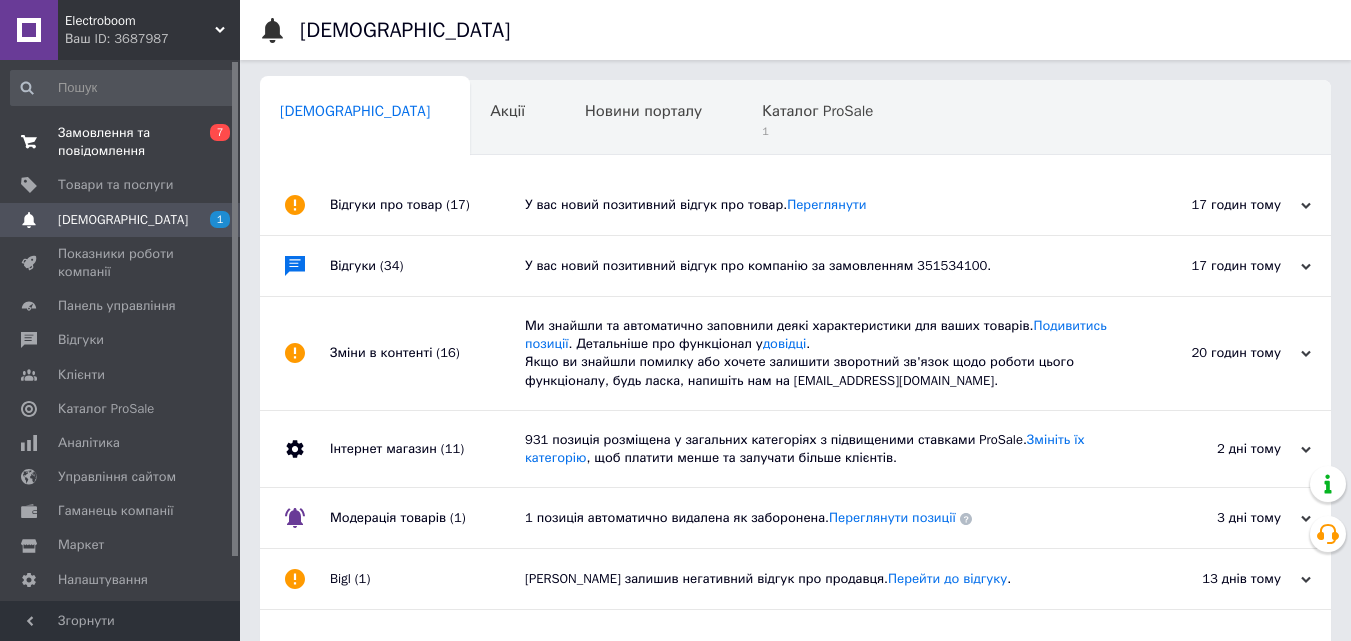 click on "Замовлення та повідомлення" at bounding box center [121, 142] 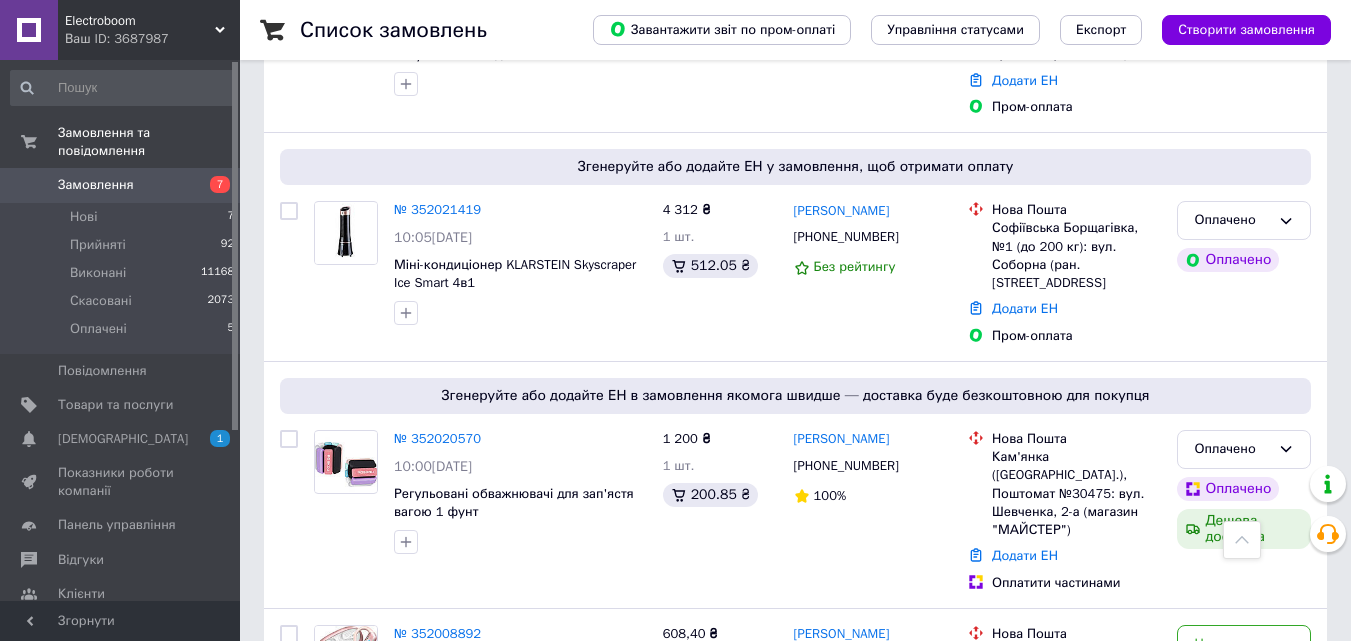 scroll, scrollTop: 0, scrollLeft: 0, axis: both 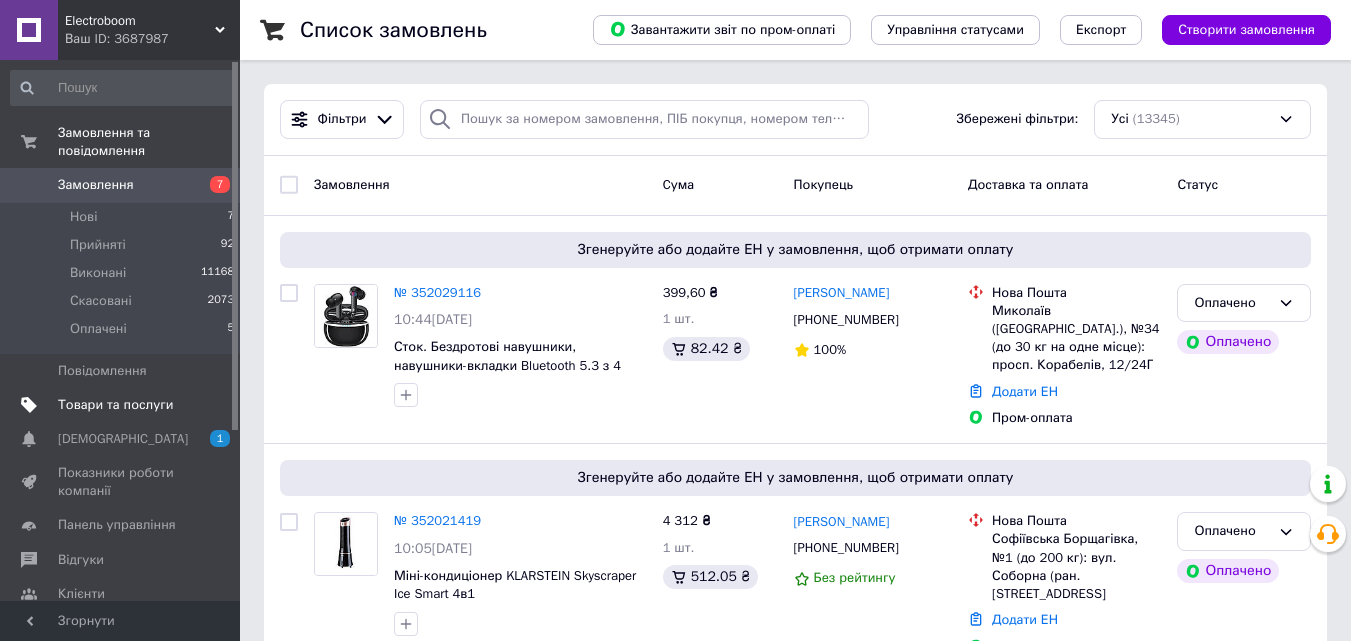 click on "Товари та послуги" at bounding box center [115, 405] 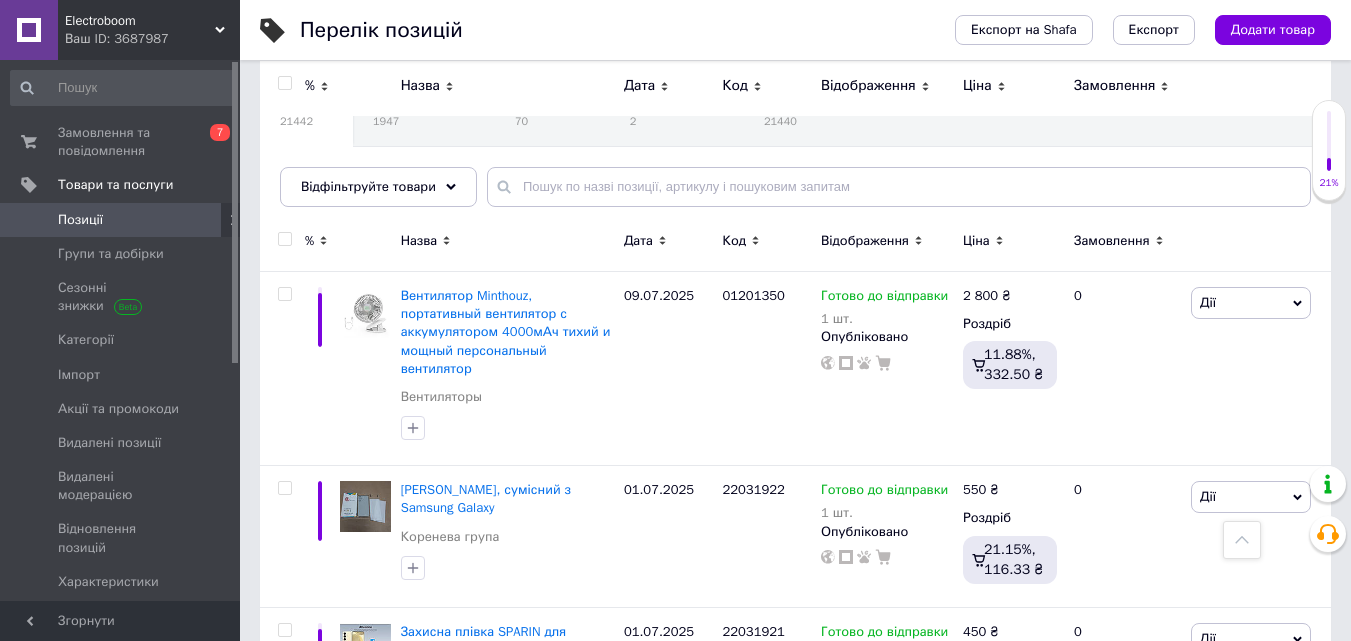 scroll, scrollTop: 0, scrollLeft: 0, axis: both 